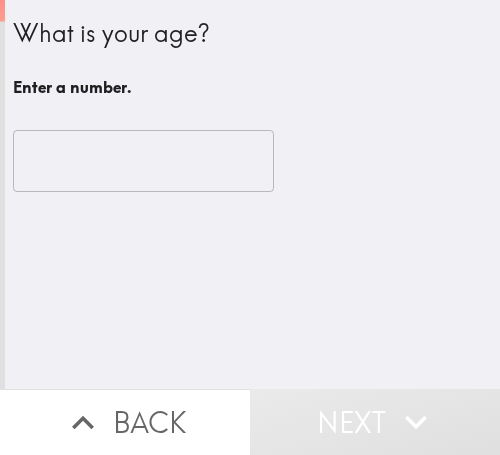 scroll, scrollTop: 0, scrollLeft: 0, axis: both 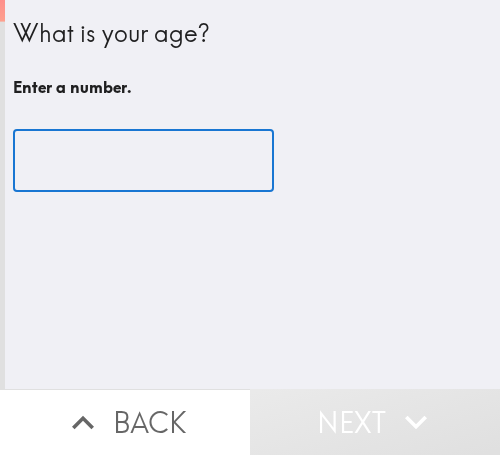 click at bounding box center (143, 161) 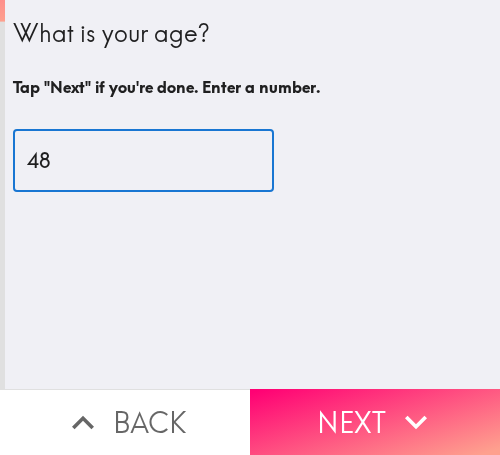 type on "48" 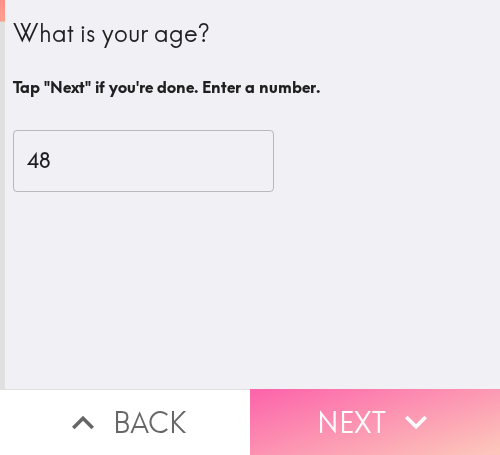 click 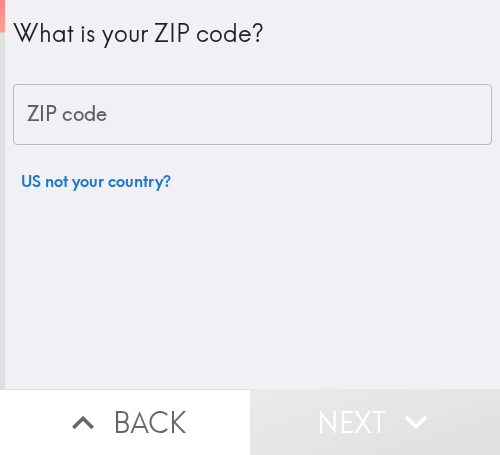 click on "ZIP code" at bounding box center [252, 115] 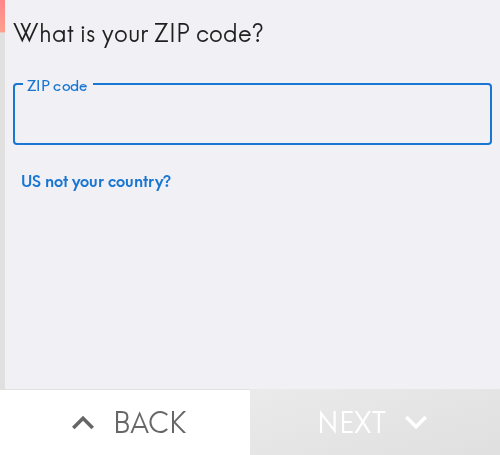 paste on "33605," 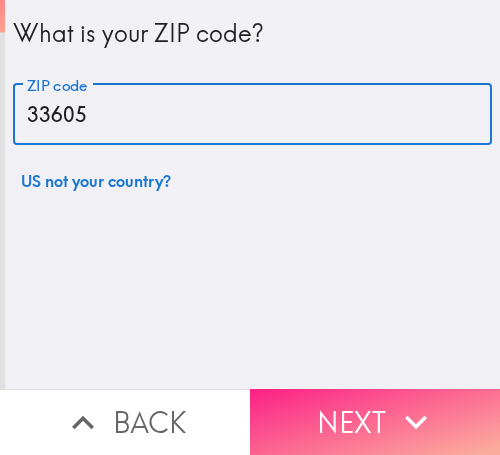 type on "33605" 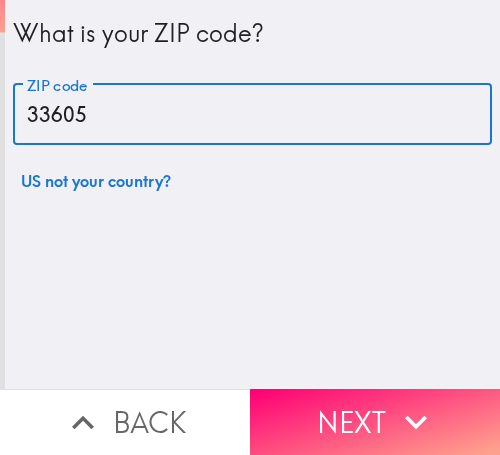drag, startPoint x: 337, startPoint y: 410, endPoint x: 344, endPoint y: 400, distance: 12.206555 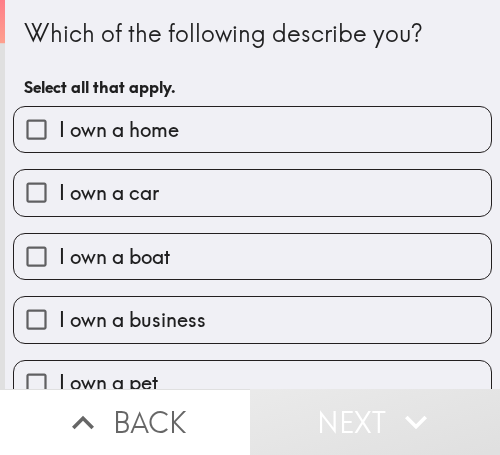 drag, startPoint x: 422, startPoint y: 42, endPoint x: 432, endPoint y: 56, distance: 17.20465 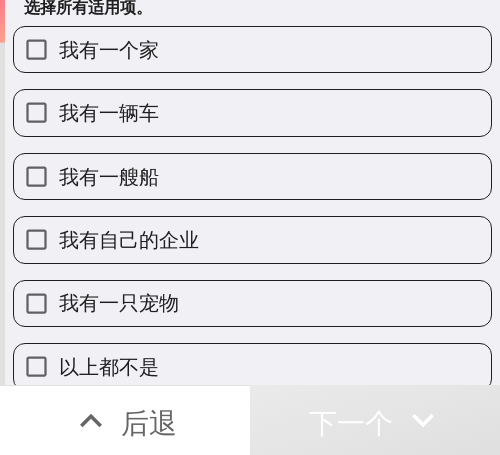 scroll, scrollTop: 103, scrollLeft: 0, axis: vertical 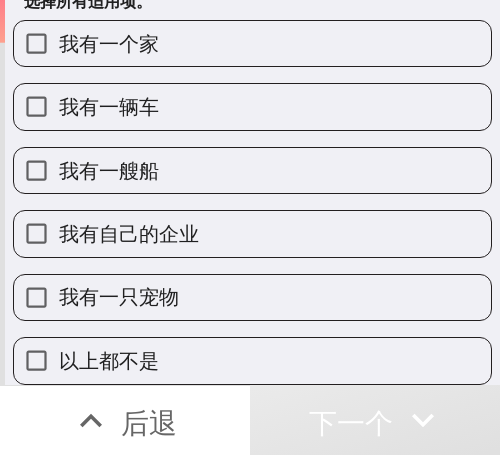 drag, startPoint x: 333, startPoint y: 222, endPoint x: 343, endPoint y: 221, distance: 10.049875 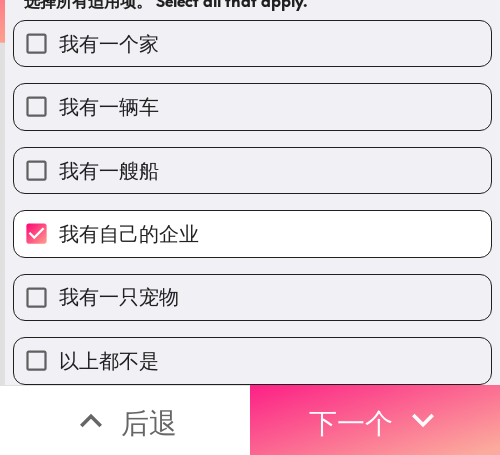 click on "下一个" at bounding box center (351, 422) 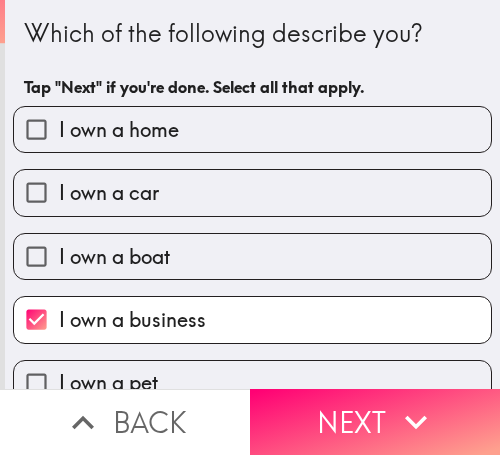 scroll, scrollTop: 0, scrollLeft: 0, axis: both 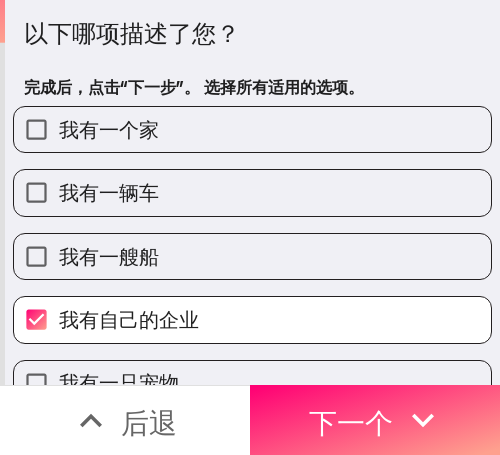 drag, startPoint x: 471, startPoint y: 42, endPoint x: 248, endPoint y: 62, distance: 223.89507 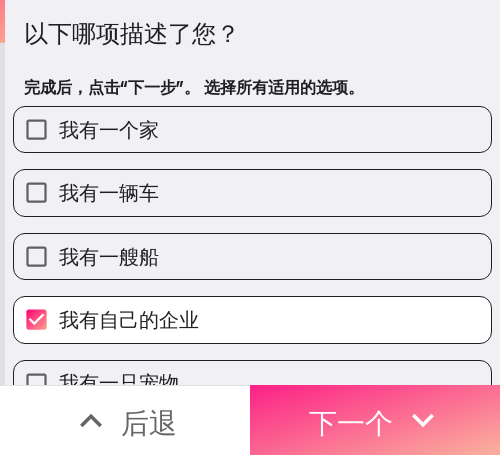 drag, startPoint x: 412, startPoint y: 402, endPoint x: 428, endPoint y: 403, distance: 16.03122 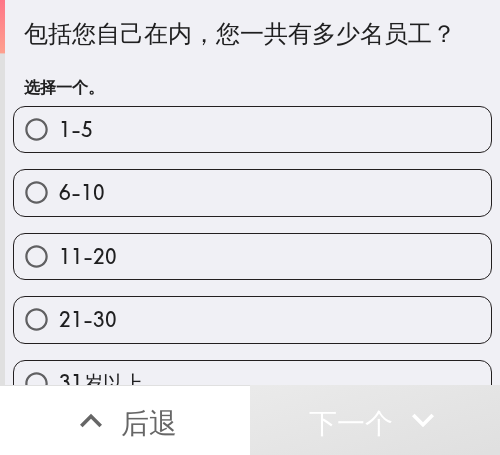 drag, startPoint x: 88, startPoint y: 129, endPoint x: 430, endPoint y: 144, distance: 342.3288 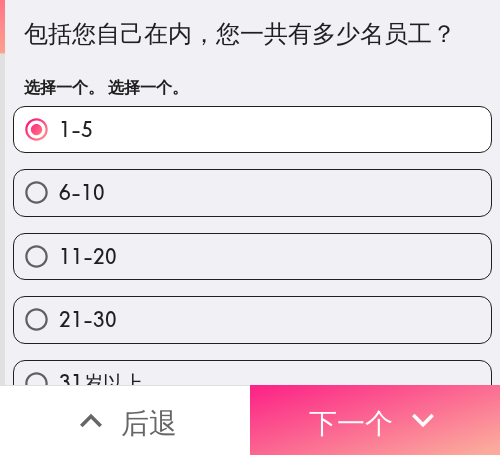 click 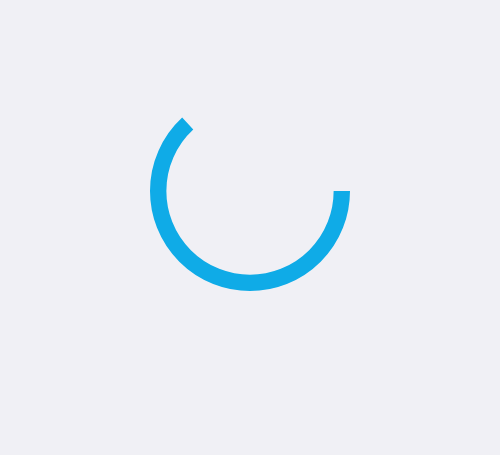 scroll, scrollTop: 0, scrollLeft: 0, axis: both 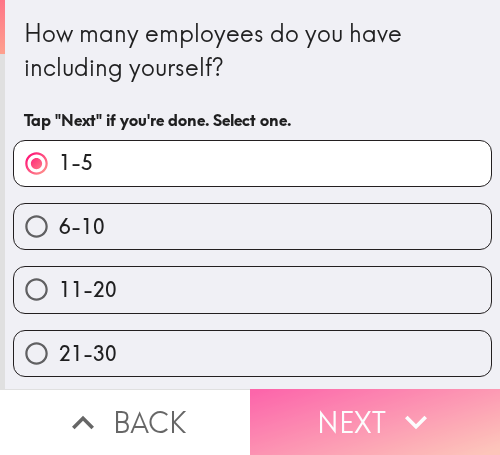 click 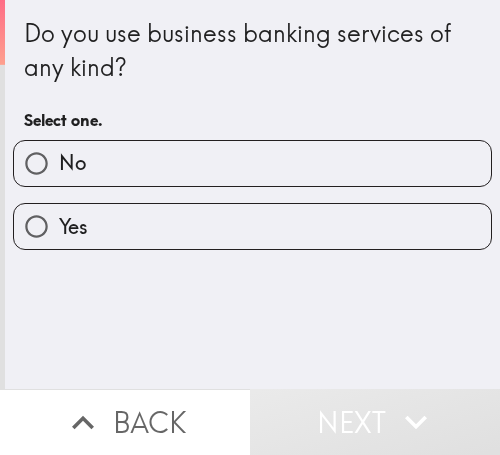 click on "Yes" at bounding box center (252, 226) 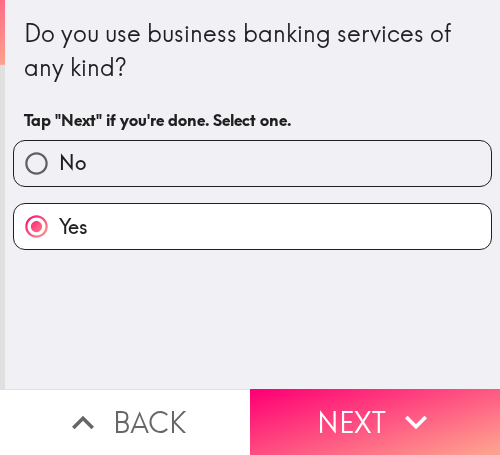 click on "Next" at bounding box center [375, 422] 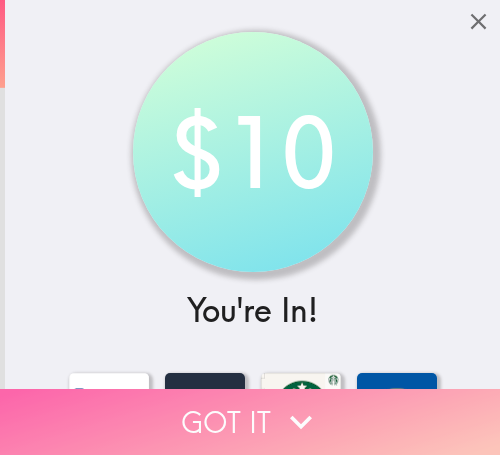 click on "Got it" at bounding box center (250, 422) 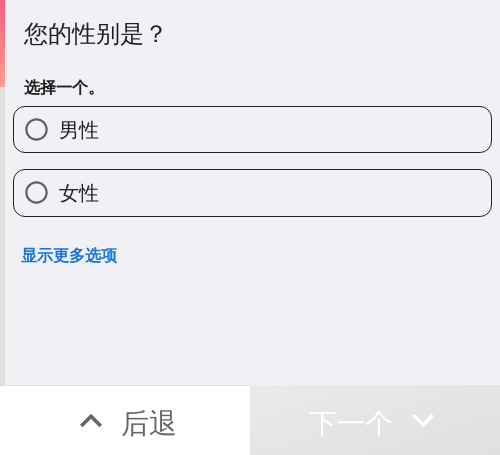 drag, startPoint x: 153, startPoint y: 134, endPoint x: 196, endPoint y: 134, distance: 43 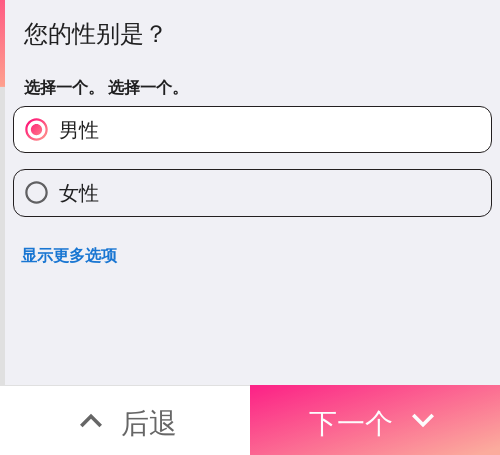 click on "下一个" at bounding box center (375, 420) 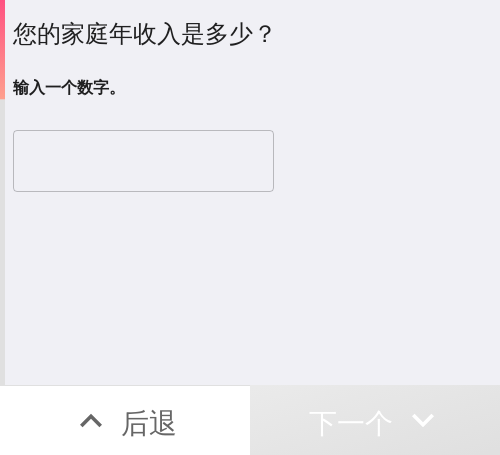 click on "输入一个数字。" at bounding box center (252, 87) 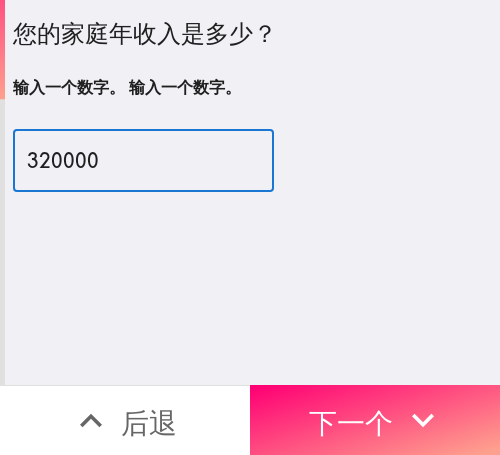 type on "320000" 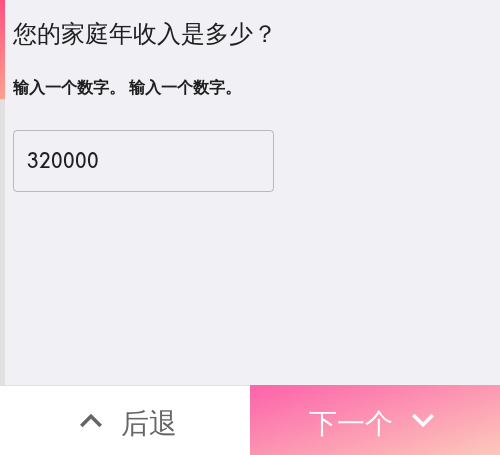 click on "下一个" at bounding box center (375, 420) 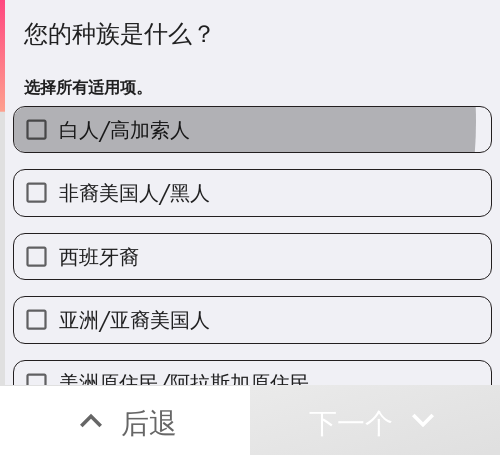 drag, startPoint x: 80, startPoint y: 122, endPoint x: 142, endPoint y: 126, distance: 62.1289 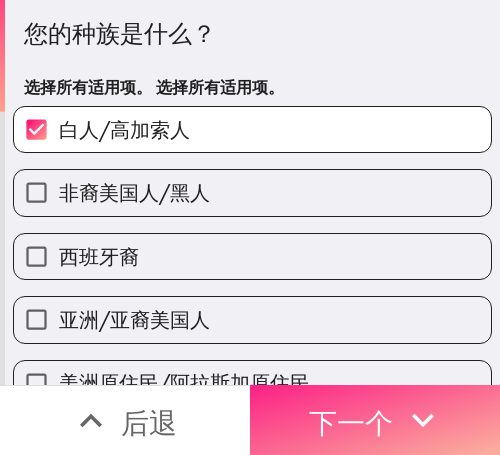 click on "下一个" at bounding box center (375, 420) 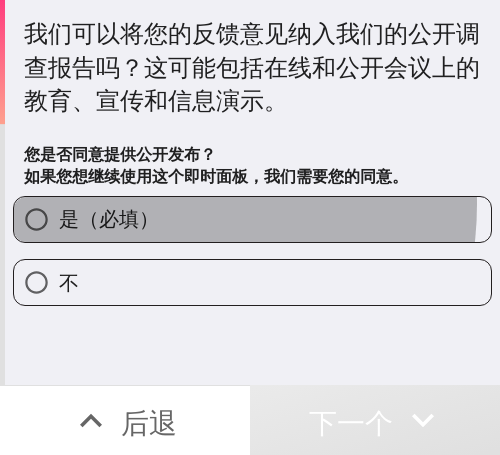 click on "是（必填）" at bounding box center (252, 219) 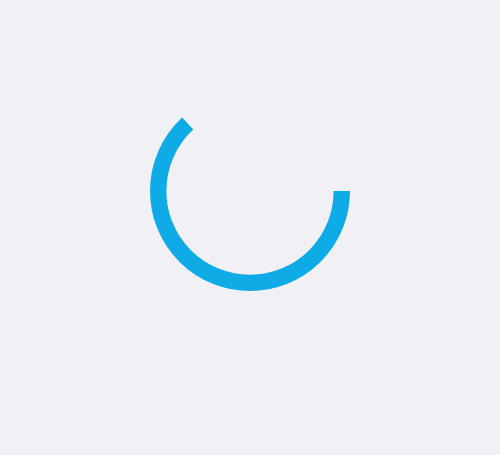 scroll, scrollTop: 0, scrollLeft: 0, axis: both 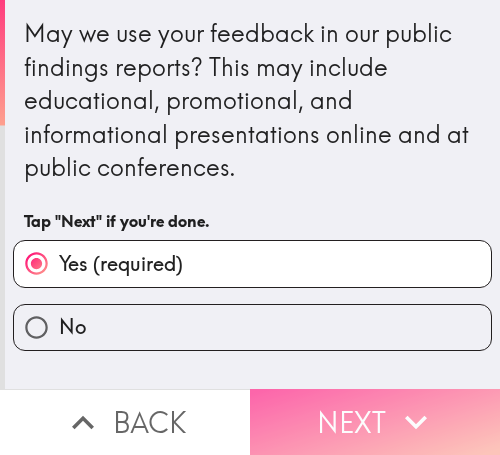 click 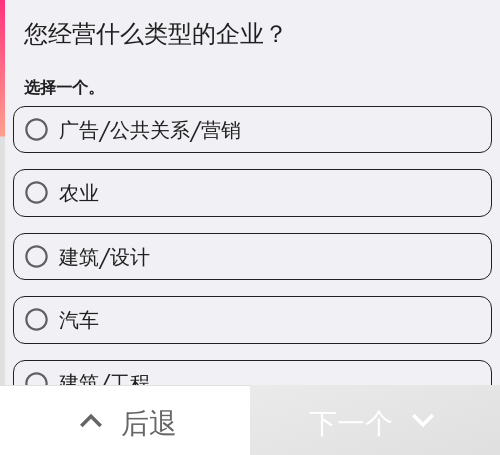 drag, startPoint x: 312, startPoint y: 42, endPoint x: 355, endPoint y: 82, distance: 58.728188 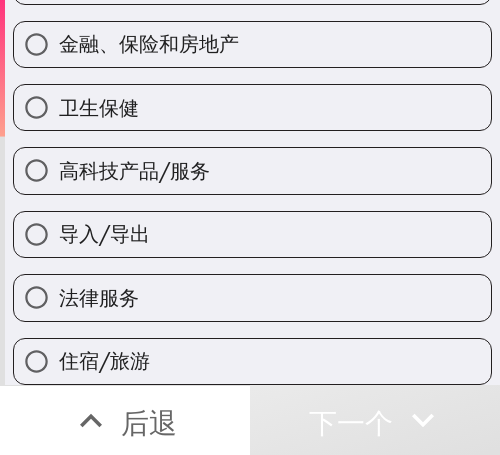 scroll, scrollTop: 500, scrollLeft: 0, axis: vertical 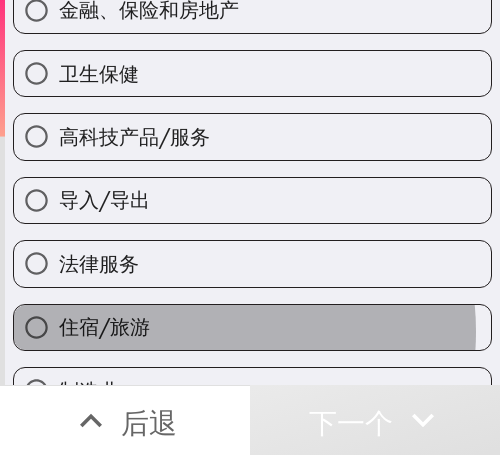 click on "住宿/旅游" at bounding box center (252, 327) 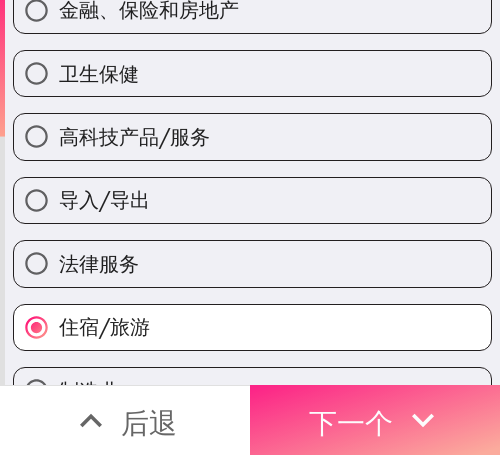 click on "下一个" at bounding box center [351, 422] 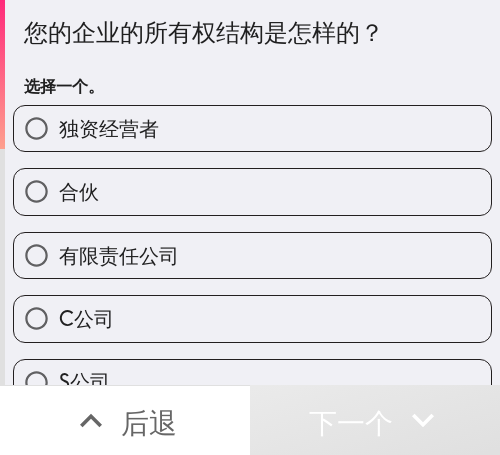 scroll, scrollTop: 0, scrollLeft: 0, axis: both 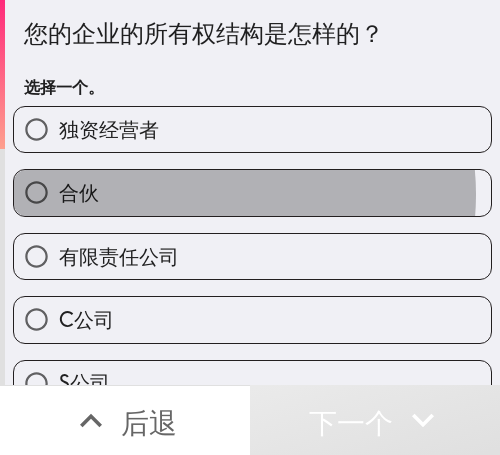click on "合伙" at bounding box center [252, 192] 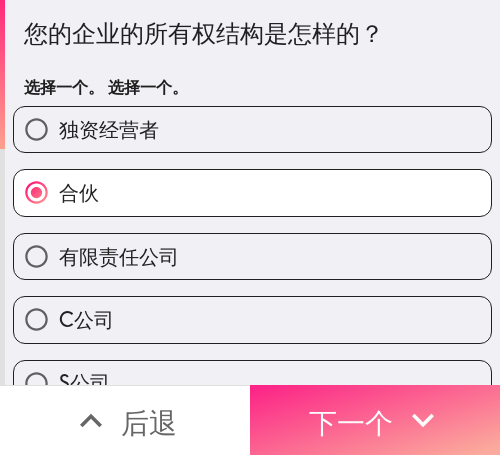 drag, startPoint x: 361, startPoint y: 391, endPoint x: 425, endPoint y: 406, distance: 65.734314 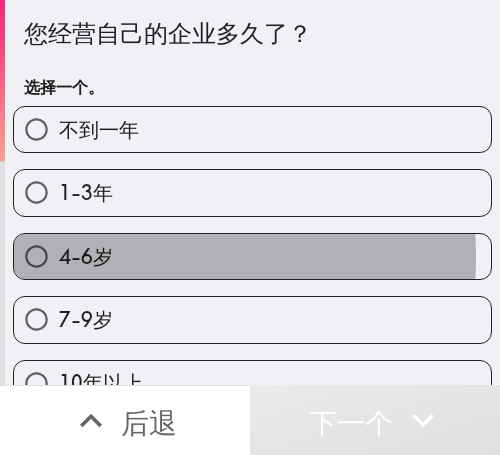 drag, startPoint x: 64, startPoint y: 257, endPoint x: 83, endPoint y: 262, distance: 19.646883 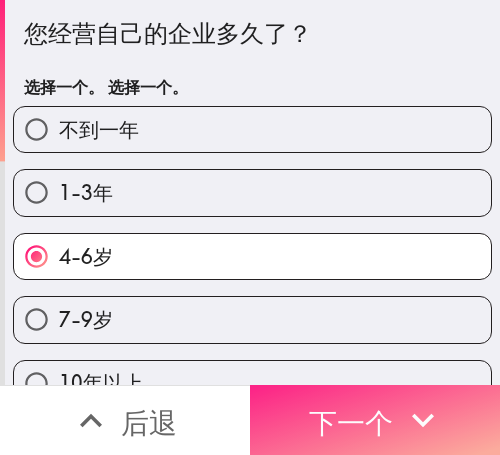 drag, startPoint x: 381, startPoint y: 390, endPoint x: 476, endPoint y: 405, distance: 96.17692 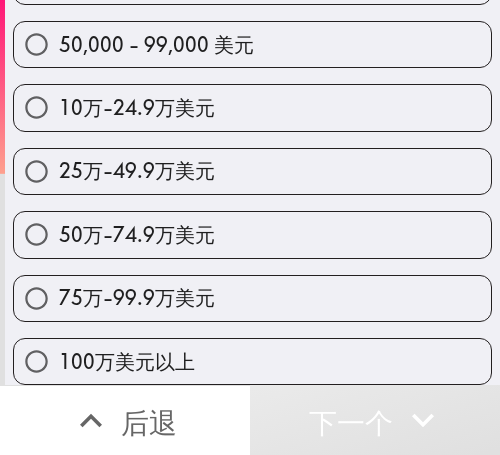 scroll, scrollTop: 229, scrollLeft: 0, axis: vertical 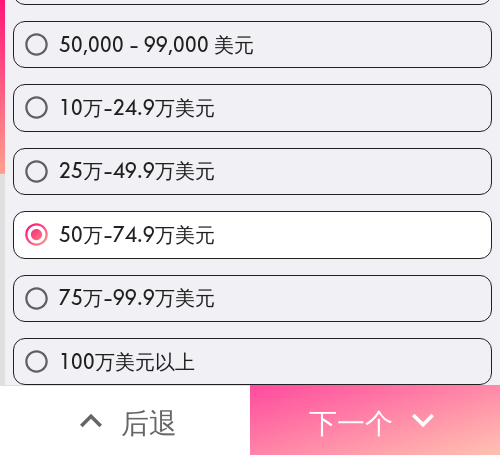 drag, startPoint x: 384, startPoint y: 392, endPoint x: 492, endPoint y: 416, distance: 110.63454 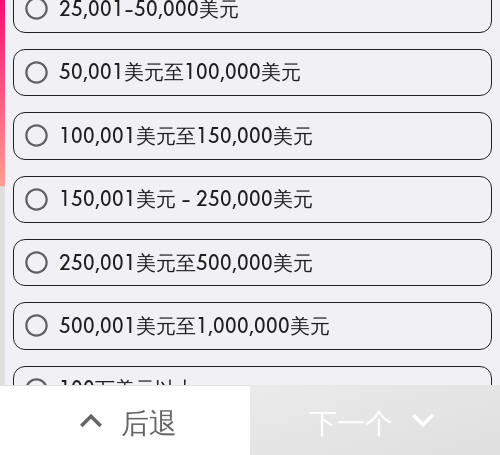 scroll, scrollTop: 356, scrollLeft: 0, axis: vertical 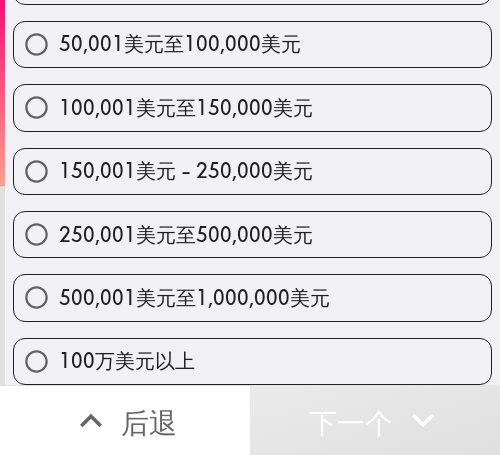 click on "500,001美元至1,000,000美元" at bounding box center (194, 298) 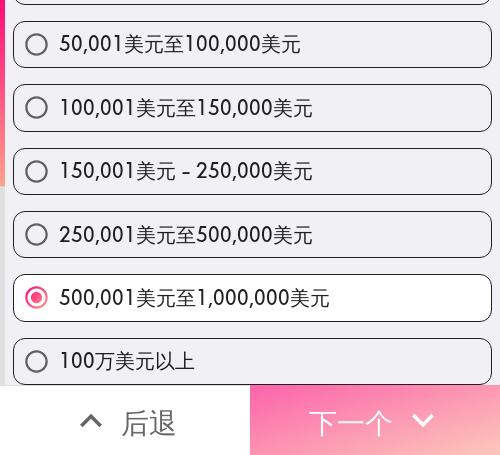 click on "下一个" at bounding box center [351, 422] 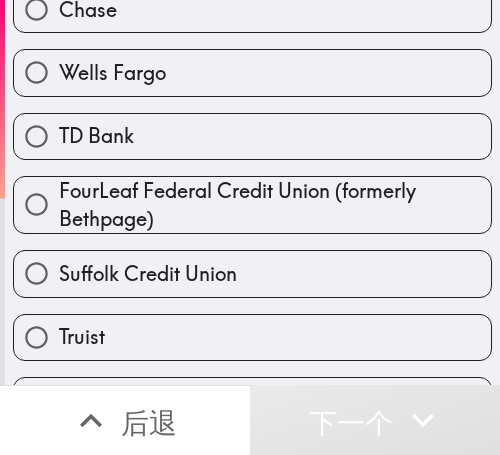 scroll, scrollTop: 310, scrollLeft: 0, axis: vertical 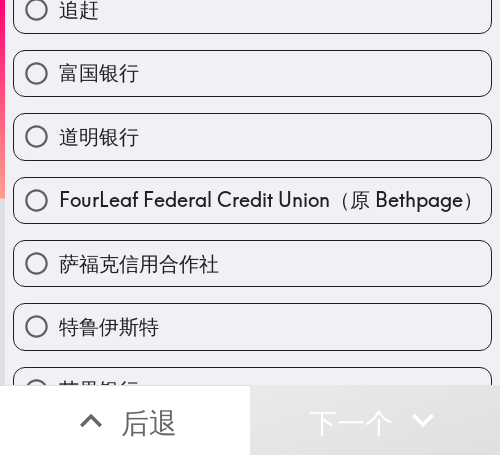 click on "后退" at bounding box center (149, 422) 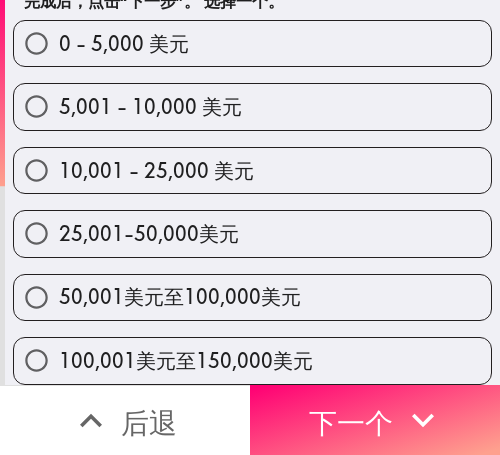 scroll, scrollTop: 0, scrollLeft: 0, axis: both 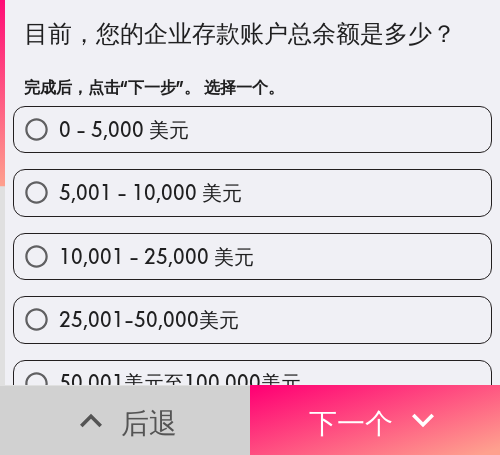 click on "后退" at bounding box center [149, 422] 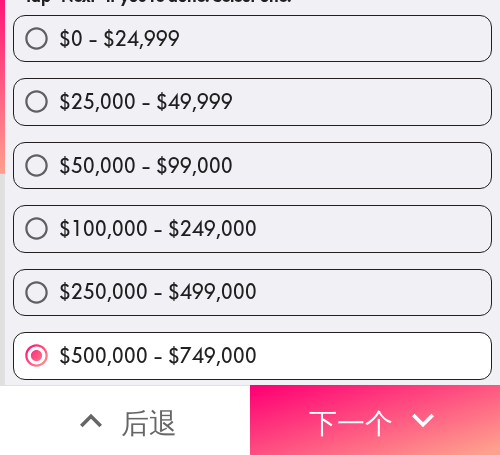 scroll, scrollTop: 100, scrollLeft: 0, axis: vertical 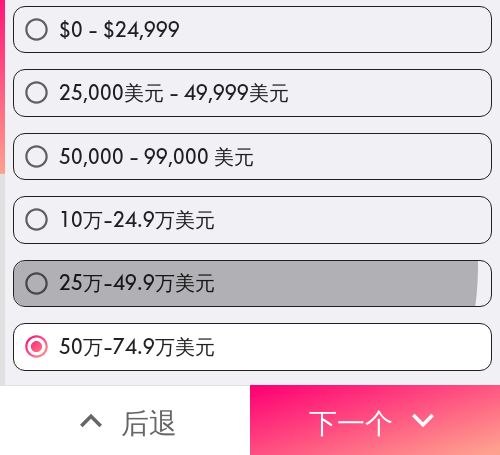 click on "25万-49.9万美元" at bounding box center (252, 283) 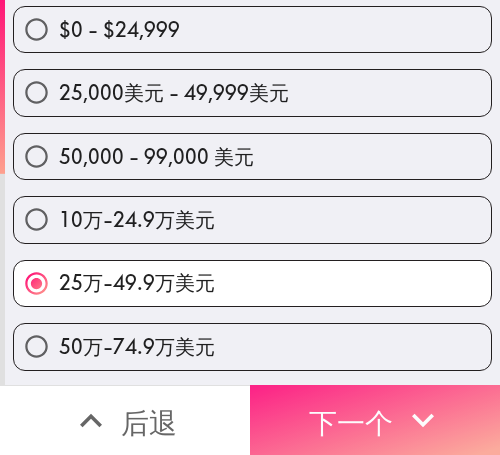 drag, startPoint x: 381, startPoint y: 388, endPoint x: 421, endPoint y: 384, distance: 40.1995 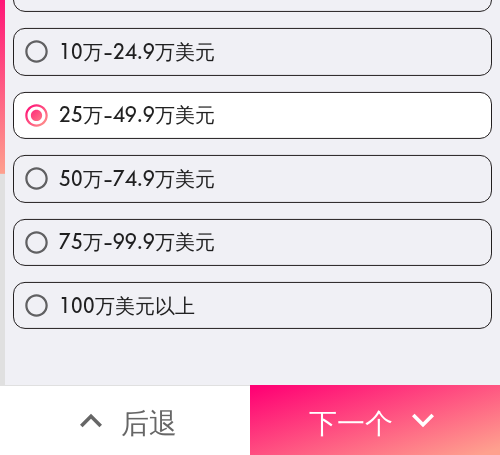 scroll, scrollTop: 0, scrollLeft: 0, axis: both 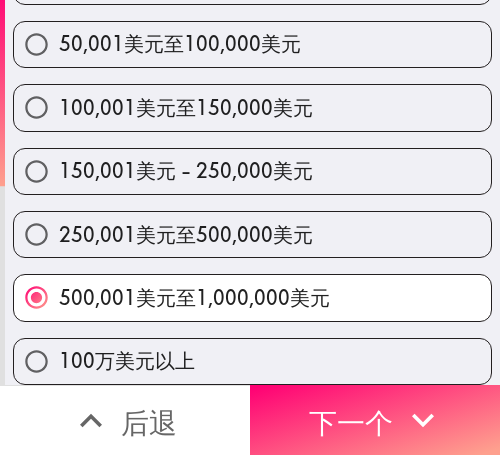 click on "250,001美元至500,000美元" at bounding box center [186, 234] 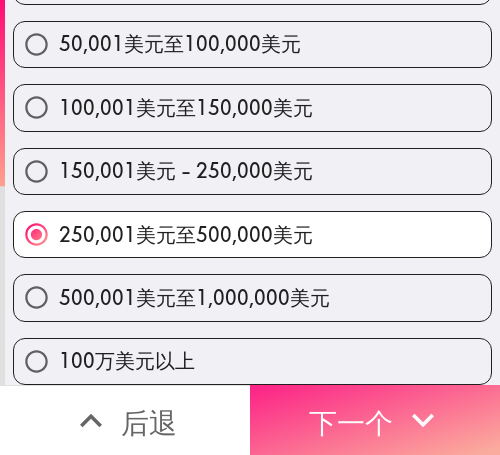 click on "下一个" at bounding box center (351, 422) 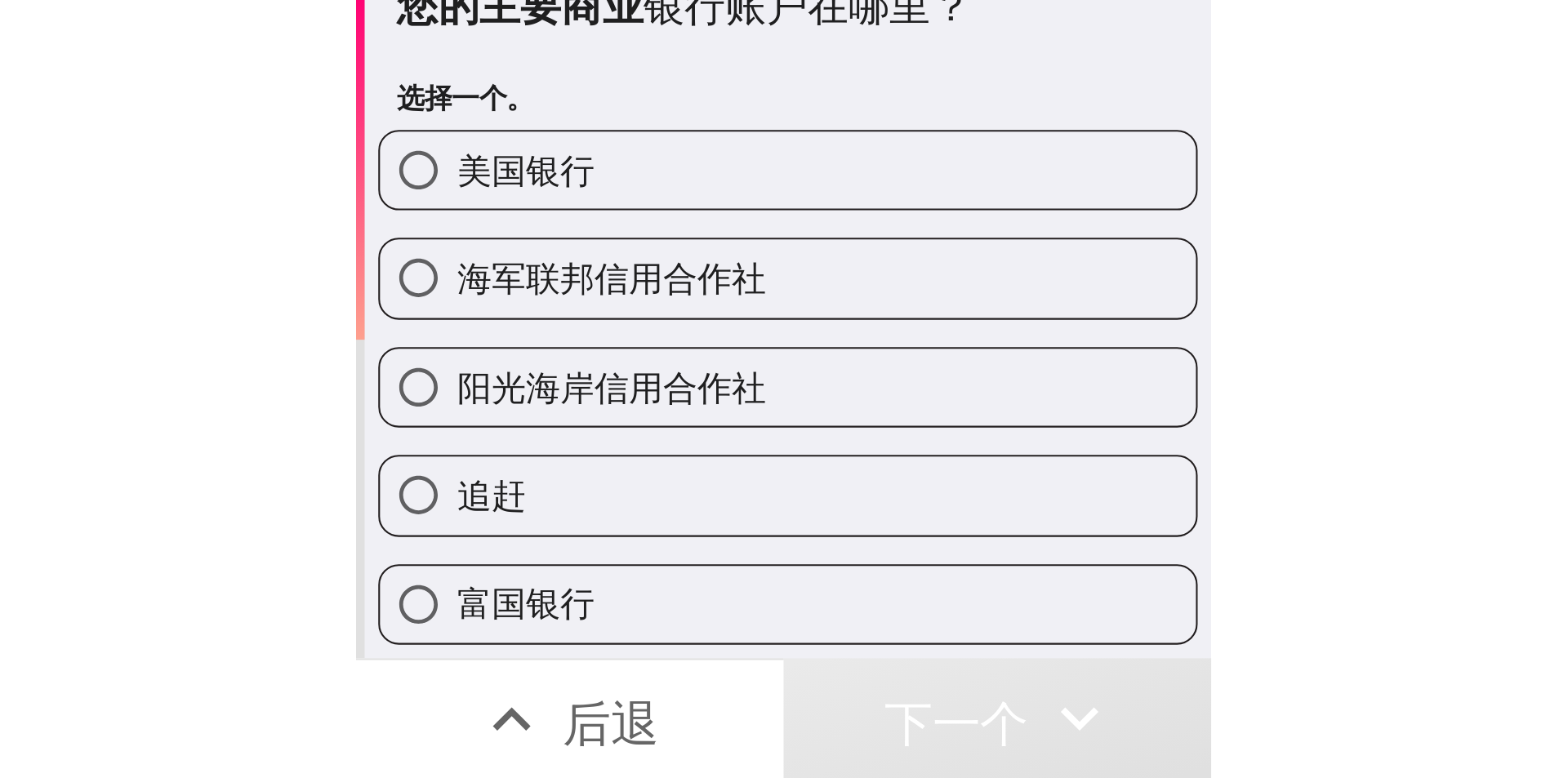 scroll, scrollTop: 0, scrollLeft: 0, axis: both 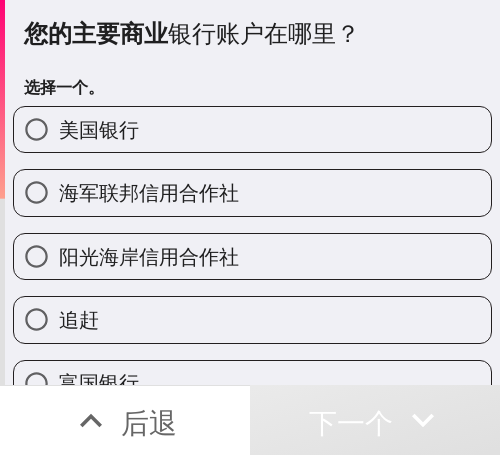 click on "美国银行" at bounding box center [252, 129] 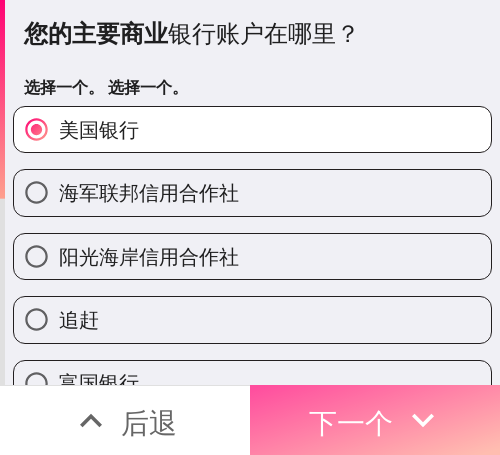 drag, startPoint x: 387, startPoint y: 402, endPoint x: 68, endPoint y: 424, distance: 319.75772 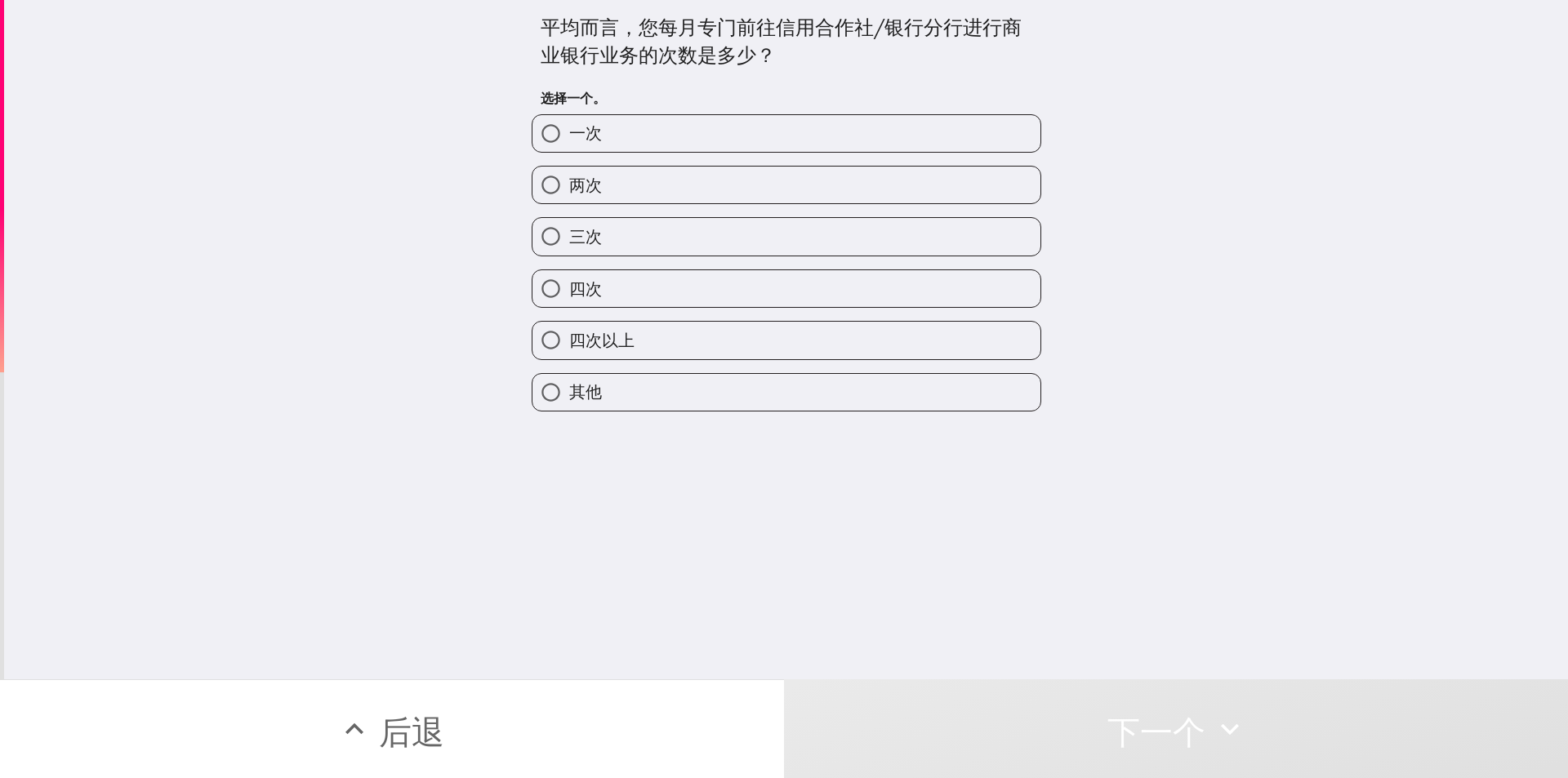 type 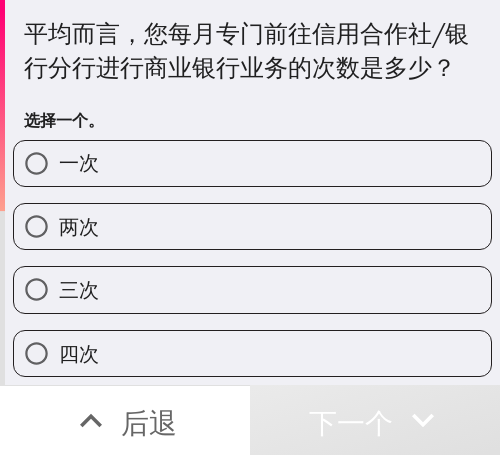 click on "一次" at bounding box center [252, 163] 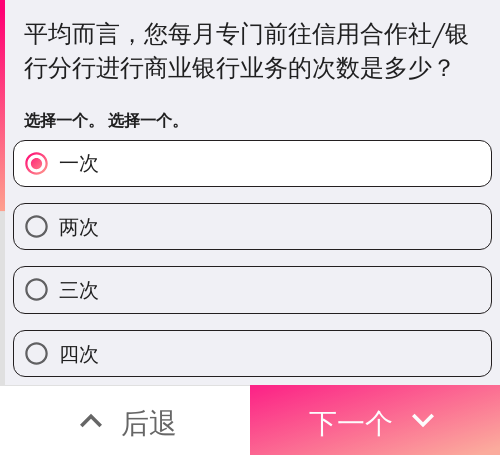 click on "下一个" at bounding box center (351, 422) 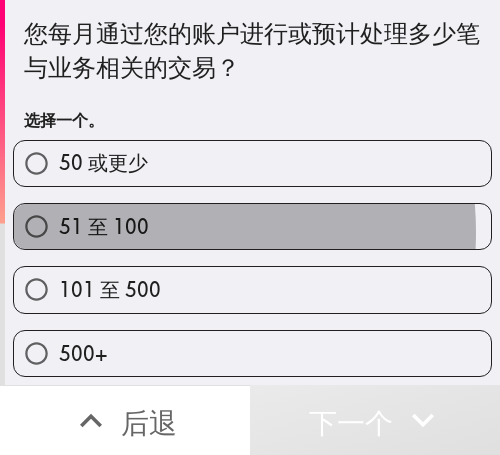drag, startPoint x: 134, startPoint y: 232, endPoint x: 438, endPoint y: 266, distance: 305.89542 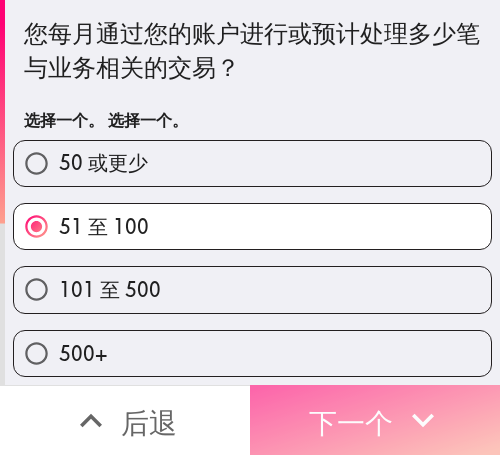 drag, startPoint x: 412, startPoint y: 385, endPoint x: 472, endPoint y: 404, distance: 62.936478 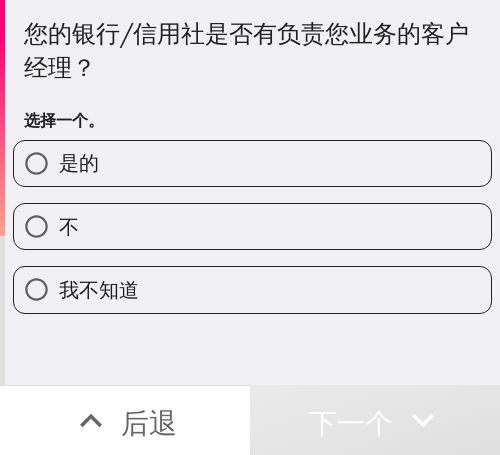 drag, startPoint x: 107, startPoint y: 163, endPoint x: 148, endPoint y: 164, distance: 41.01219 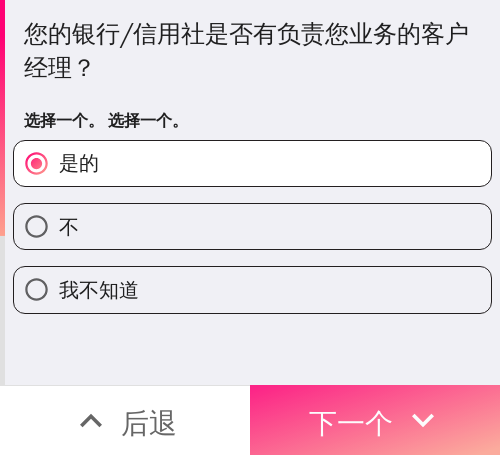 drag, startPoint x: 357, startPoint y: 404, endPoint x: 346, endPoint y: 404, distance: 11 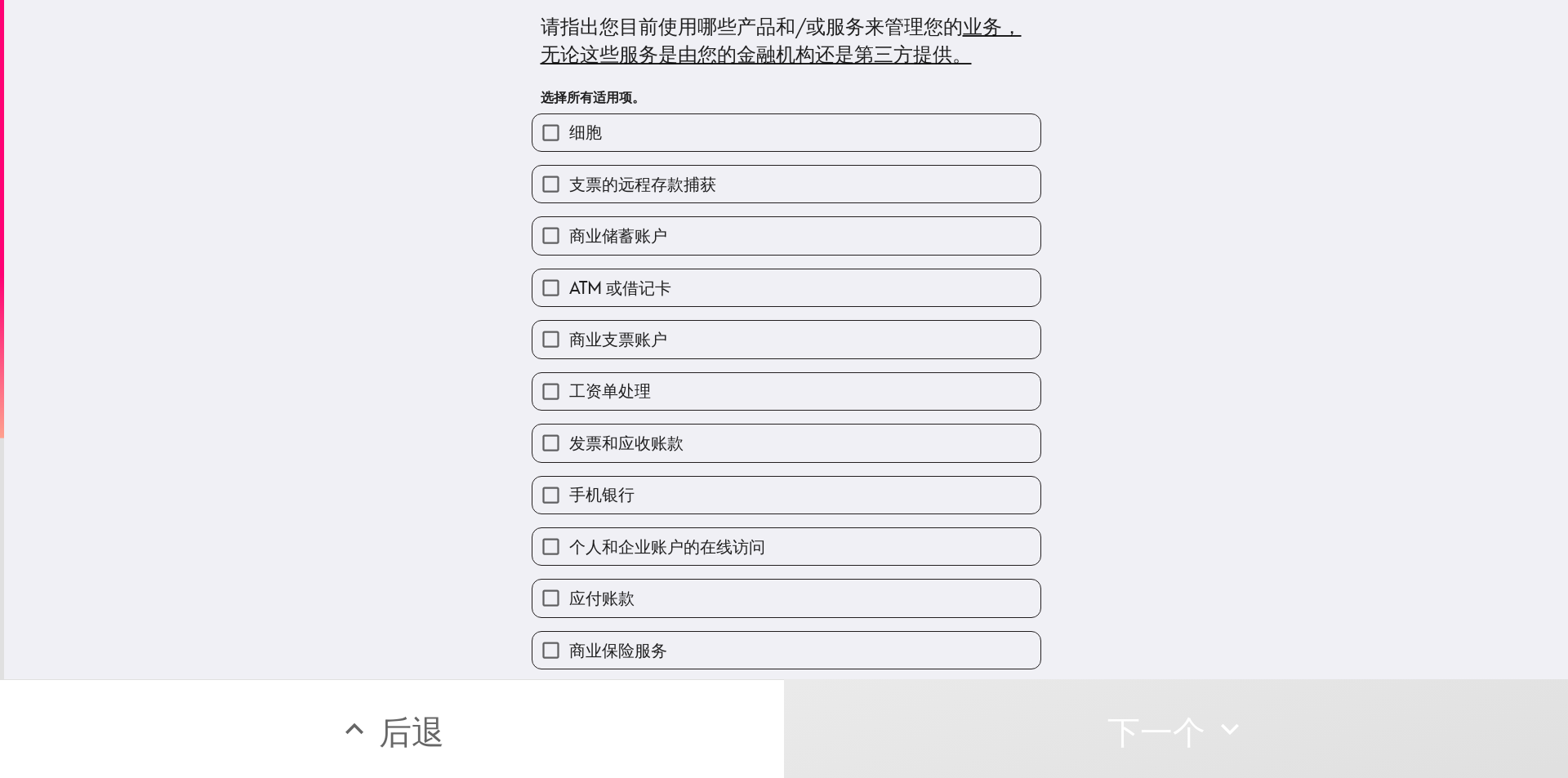 scroll, scrollTop: 0, scrollLeft: 0, axis: both 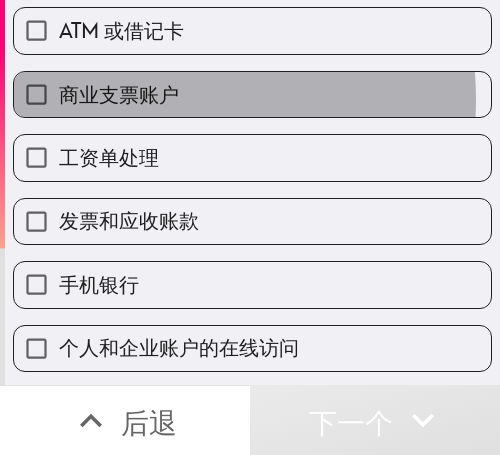 click on "商业支票账户" at bounding box center [119, 94] 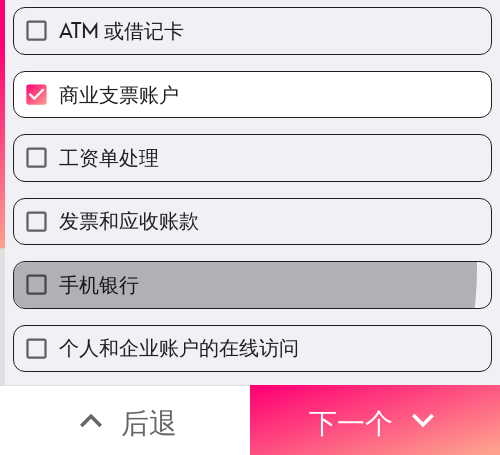 click on "手机银行" at bounding box center (252, 284) 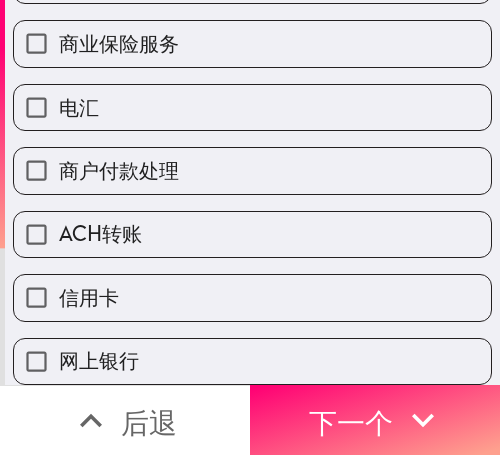scroll, scrollTop: 804, scrollLeft: 0, axis: vertical 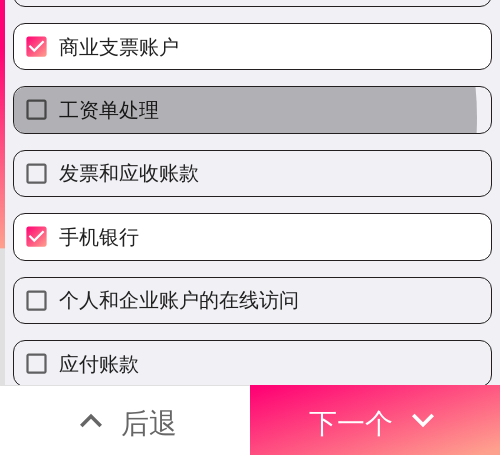 click on "工资单处理" at bounding box center [252, 109] 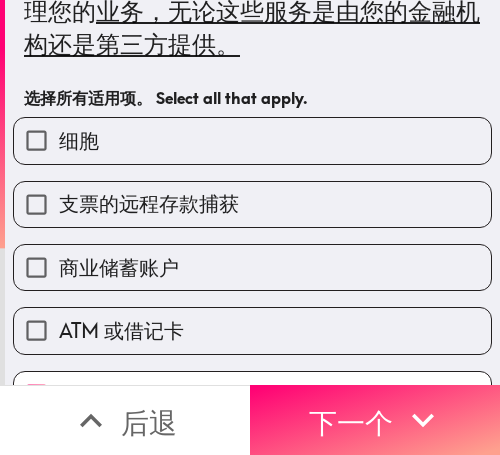 scroll, scrollTop: 4, scrollLeft: 0, axis: vertical 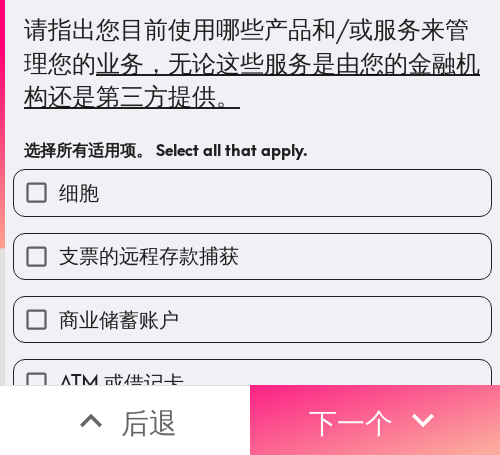 drag, startPoint x: 302, startPoint y: 396, endPoint x: 371, endPoint y: 390, distance: 69.260376 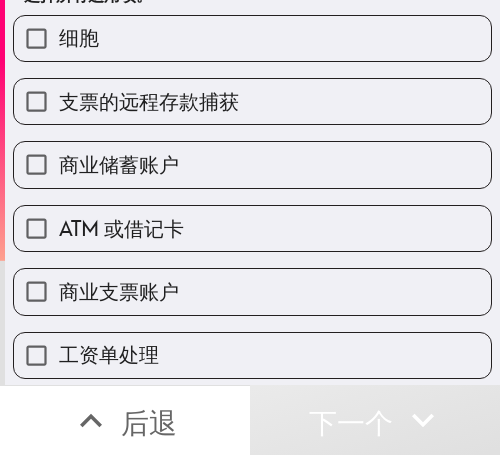 scroll, scrollTop: 304, scrollLeft: 0, axis: vertical 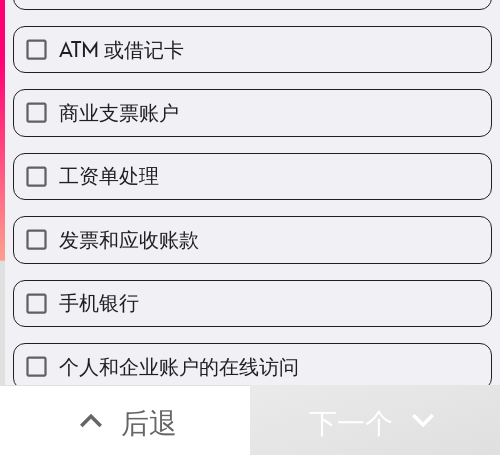 click on "发票和应收账款" at bounding box center (252, 239) 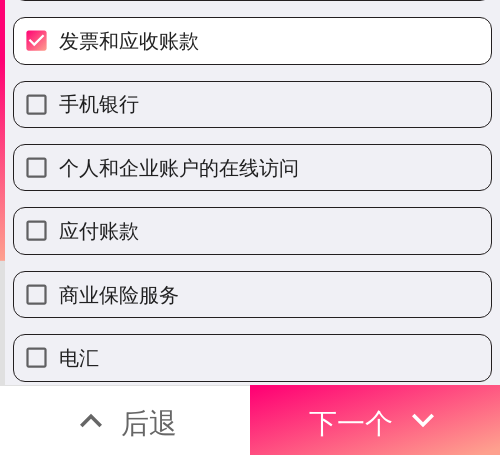 scroll, scrollTop: 504, scrollLeft: 0, axis: vertical 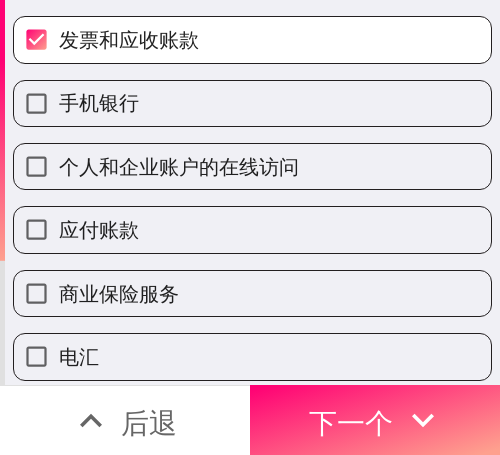 click on "应付账款" at bounding box center (252, 229) 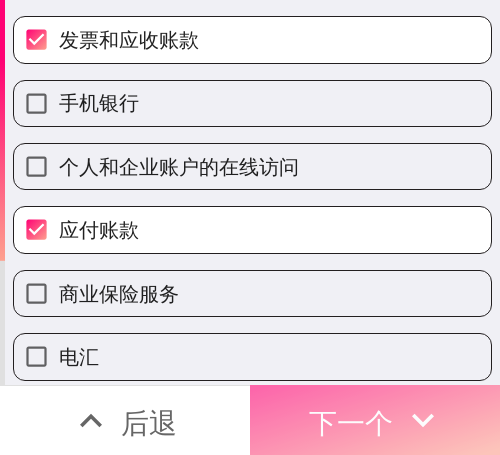 click on "下一个" at bounding box center (351, 422) 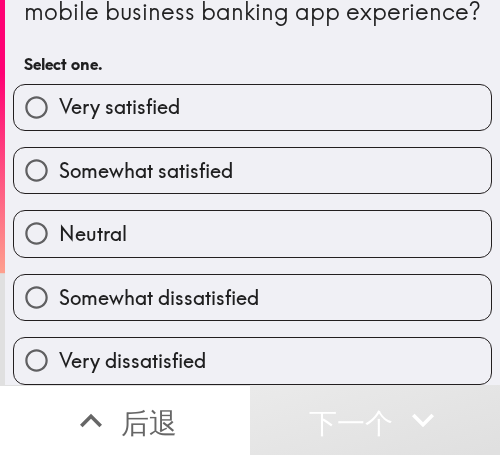 scroll, scrollTop: 73, scrollLeft: 0, axis: vertical 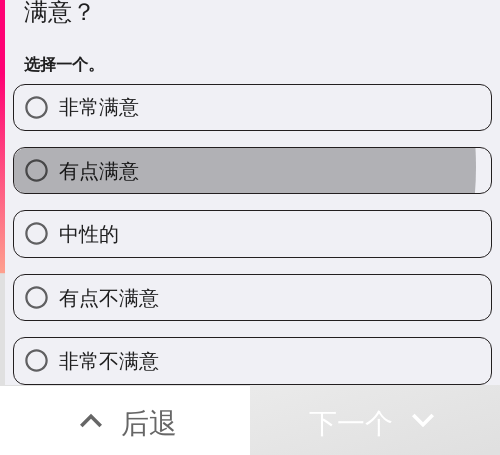 drag, startPoint x: 137, startPoint y: 150, endPoint x: 491, endPoint y: 154, distance: 354.02258 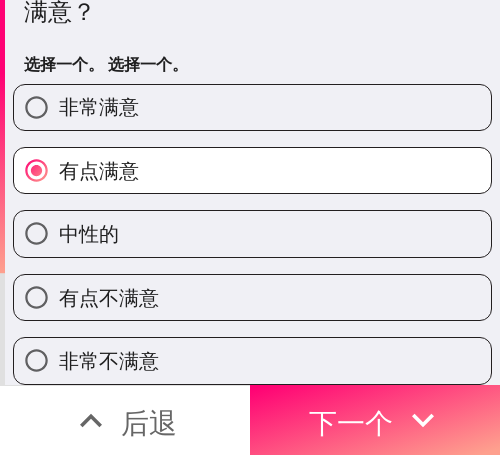 drag, startPoint x: 353, startPoint y: 407, endPoint x: 154, endPoint y: 405, distance: 199.01006 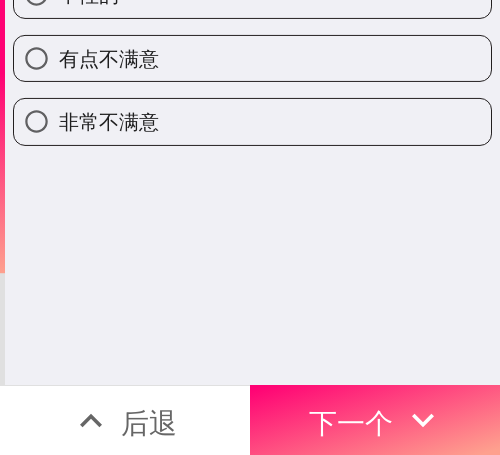 scroll, scrollTop: 0, scrollLeft: 0, axis: both 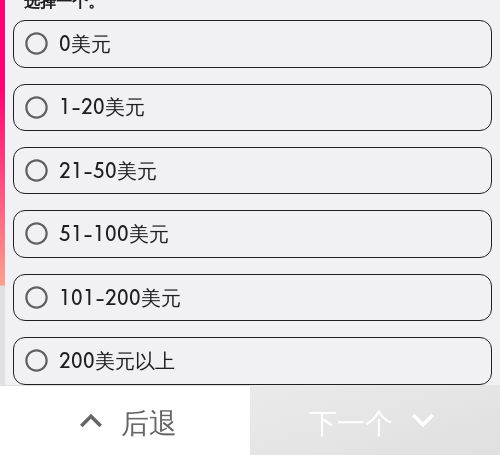 click on "51-100美元" at bounding box center [252, 233] 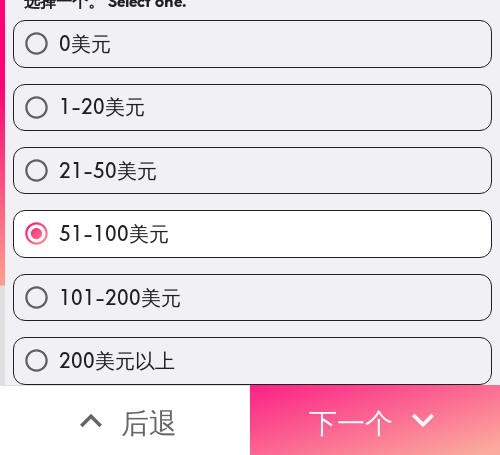 click 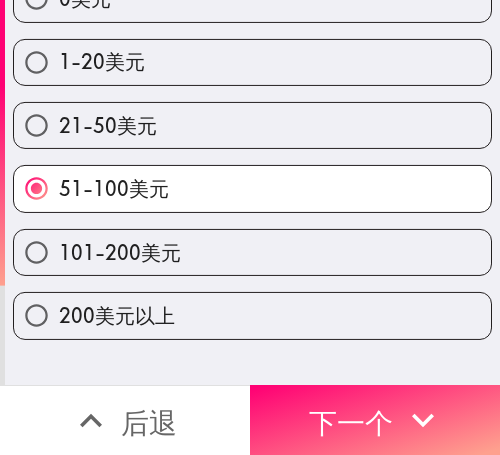 scroll, scrollTop: 0, scrollLeft: 0, axis: both 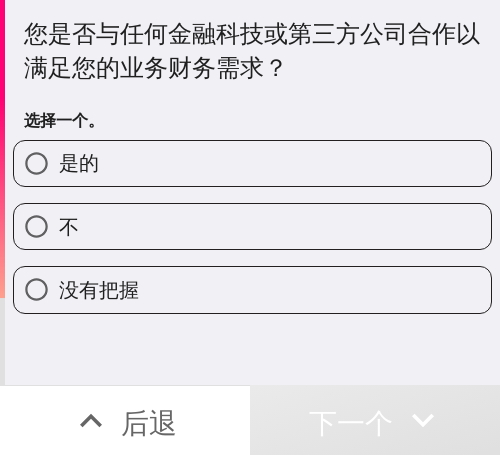 drag, startPoint x: 125, startPoint y: 231, endPoint x: 435, endPoint y: 239, distance: 310.1032 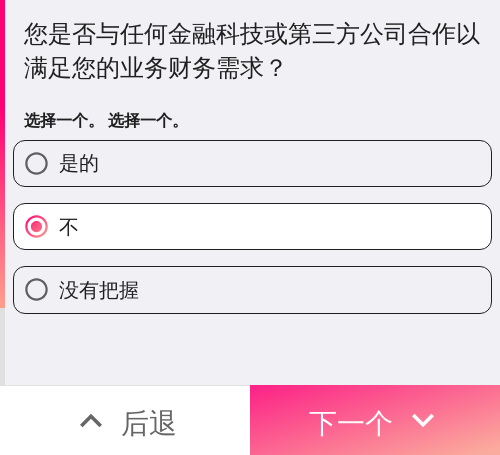 click on "下一个" at bounding box center (351, 422) 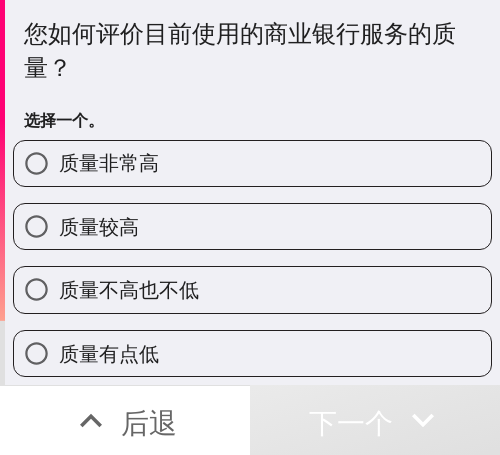 drag, startPoint x: 198, startPoint y: 213, endPoint x: 239, endPoint y: 223, distance: 42.201897 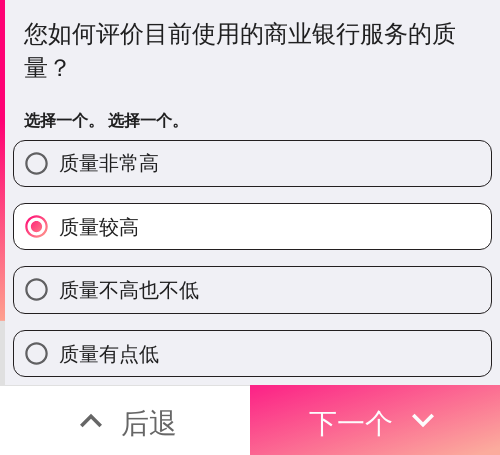click on "下一个" at bounding box center [351, 422] 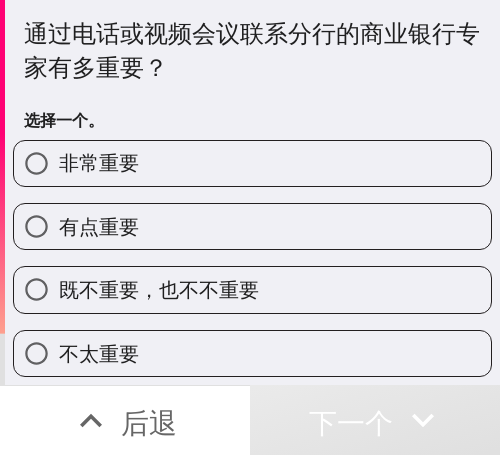 drag, startPoint x: 170, startPoint y: 217, endPoint x: 263, endPoint y: 229, distance: 93.770996 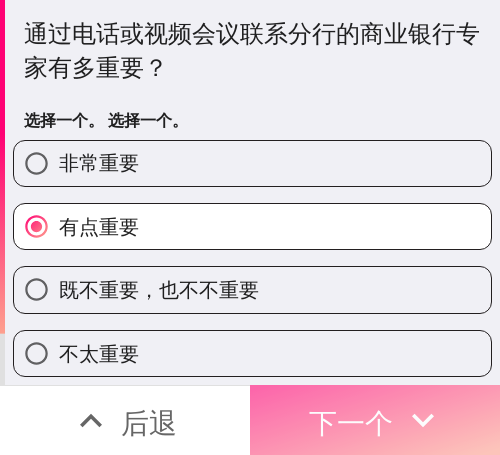 click on "下一个" at bounding box center [351, 422] 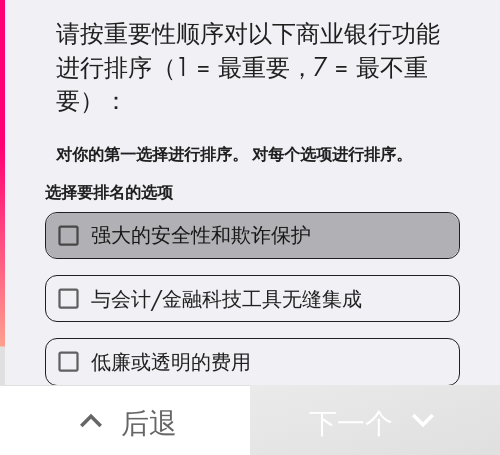 click on "强大的安全性和欺诈保护" at bounding box center [201, 234] 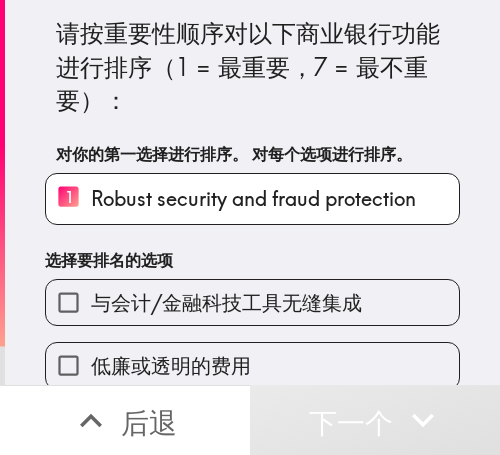 click on "与会计/金融科技工具无缝集成" at bounding box center (226, 303) 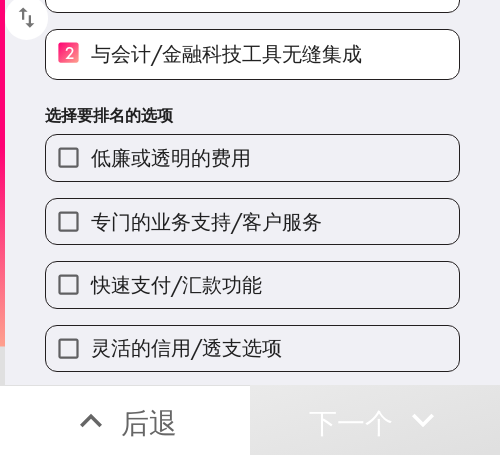 scroll, scrollTop: 280, scrollLeft: 0, axis: vertical 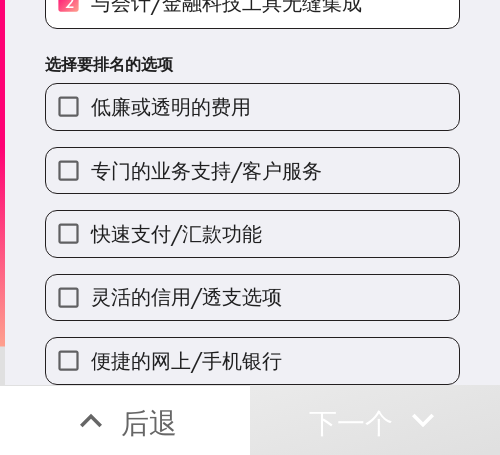 click on "低廉或透明的费用" at bounding box center [171, 106] 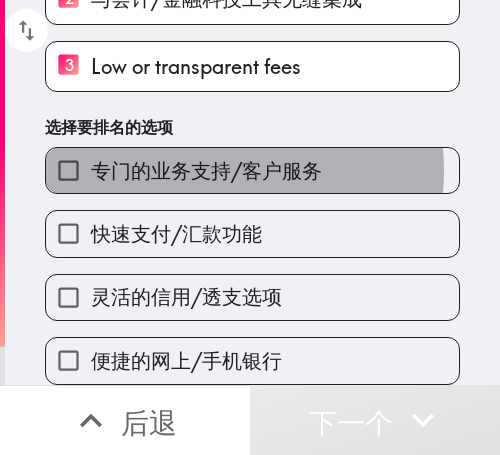 drag, startPoint x: 209, startPoint y: 158, endPoint x: 208, endPoint y: 207, distance: 49.010204 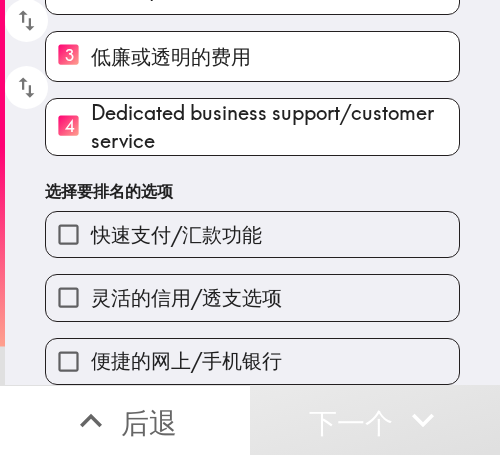drag, startPoint x: 208, startPoint y: 212, endPoint x: 211, endPoint y: 282, distance: 70.064255 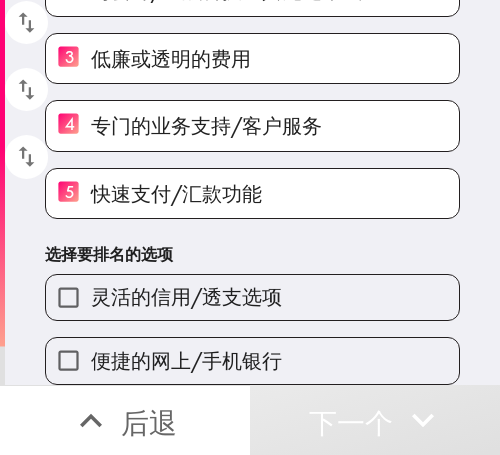 scroll, scrollTop: 292, scrollLeft: 0, axis: vertical 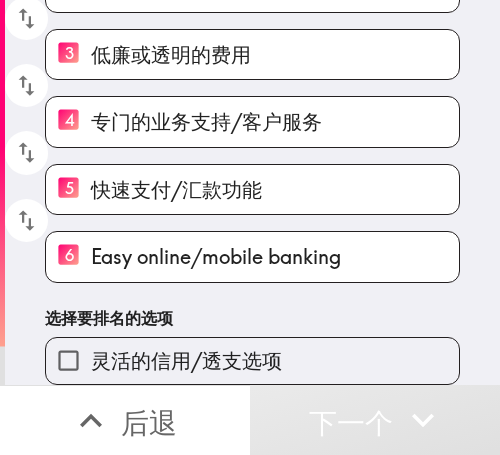 click on "灵活的信用/透支选项" at bounding box center (186, 360) 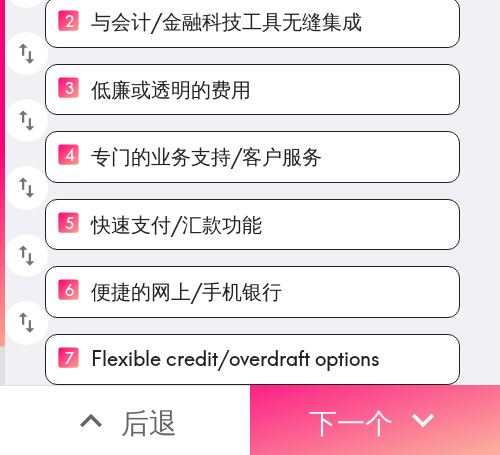 click on "下一个" at bounding box center [351, 422] 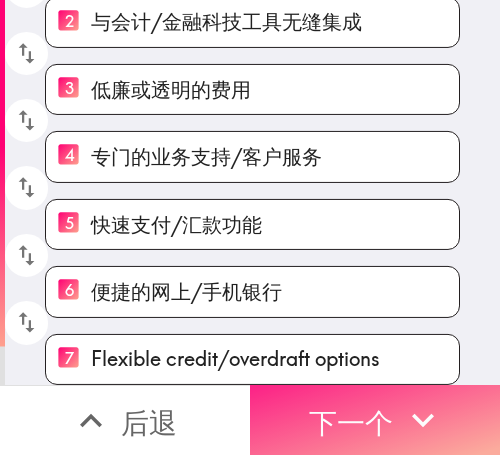 scroll, scrollTop: 154, scrollLeft: 0, axis: vertical 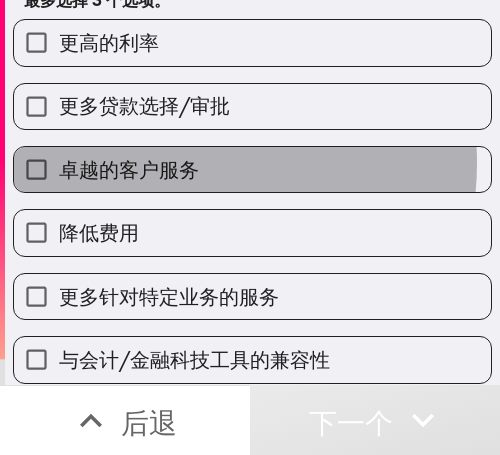 click on "卓越的客户服务" at bounding box center (129, 169) 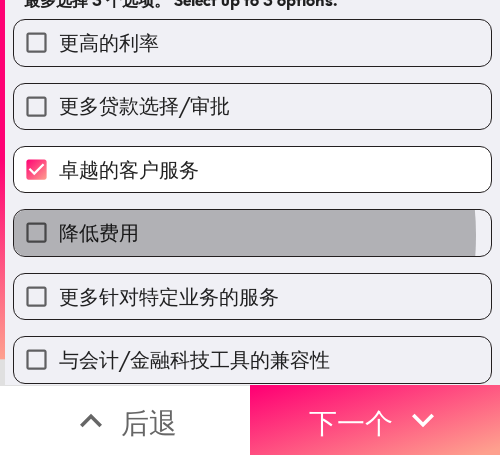 click on "降低费用" at bounding box center (252, 232) 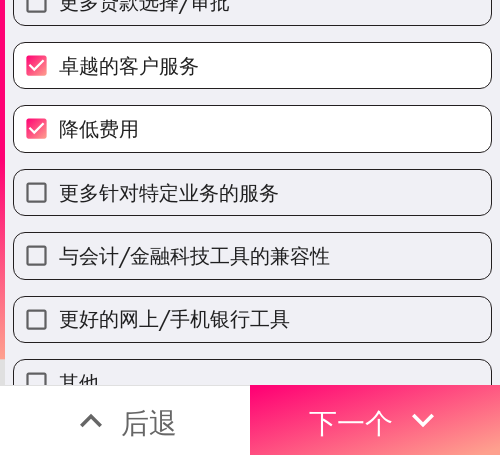 scroll, scrollTop: 297, scrollLeft: 0, axis: vertical 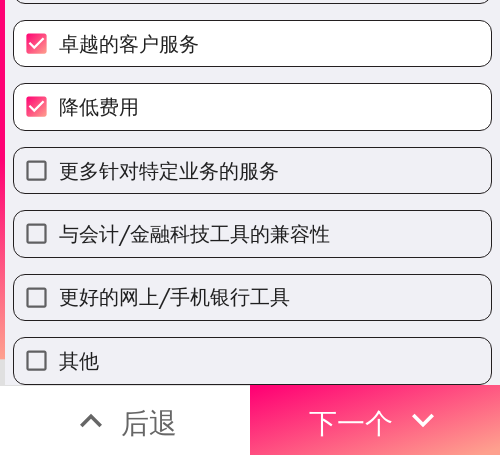 click on "与会计/金融科技工具的兼容性" at bounding box center [194, 233] 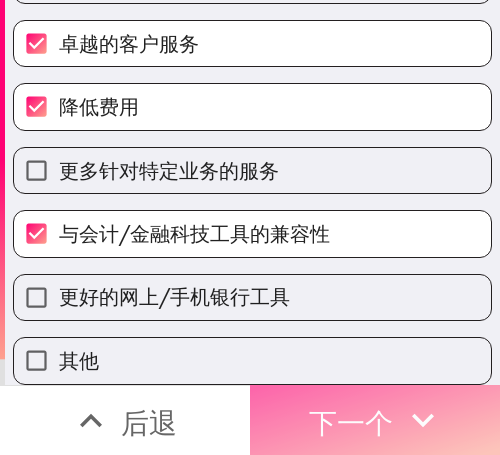 click on "下一个" at bounding box center (351, 422) 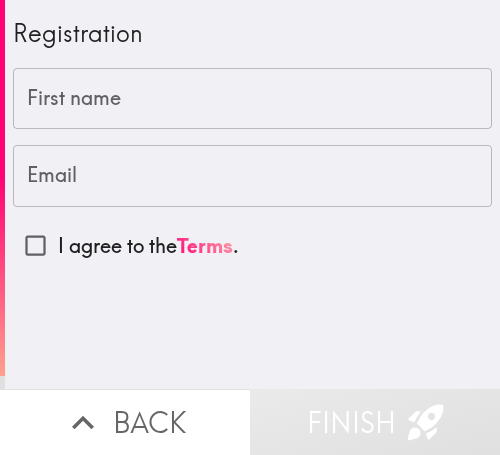 scroll, scrollTop: 0, scrollLeft: 0, axis: both 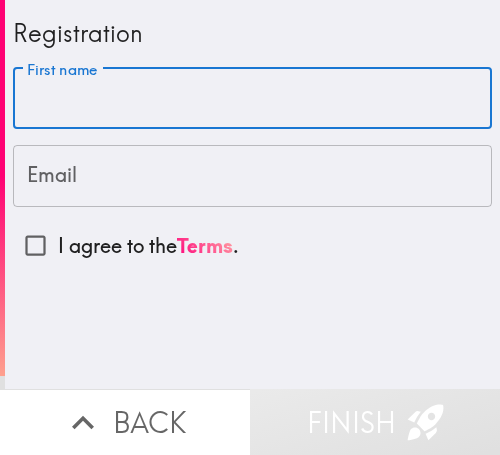 paste on "[FIRST]" 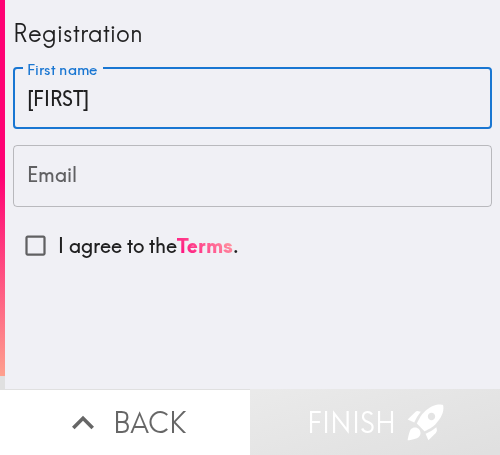 type on "[FIRST]" 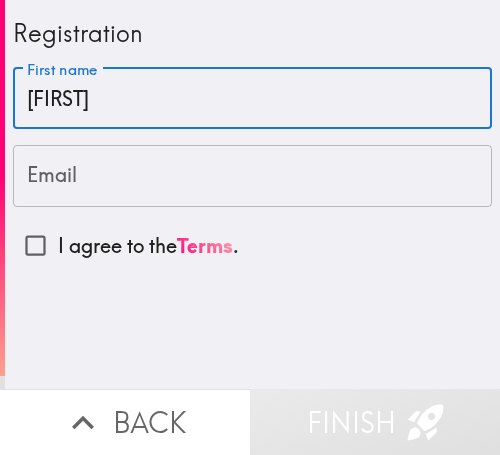click on "Email" at bounding box center (252, 176) 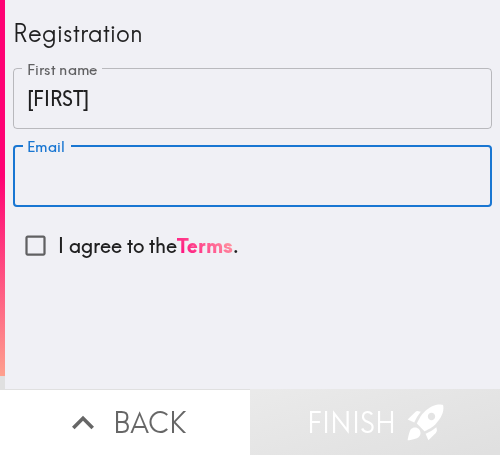 paste on "[EMAIL]" 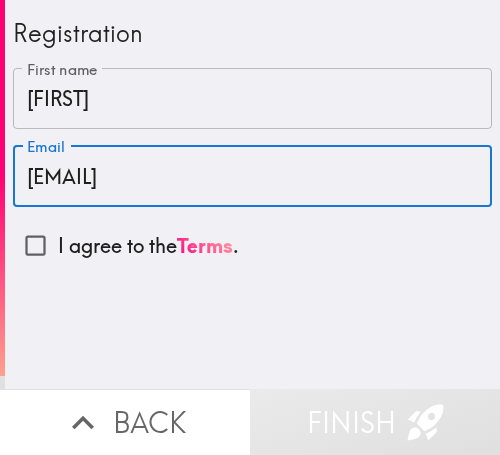 type on "[EMAIL]" 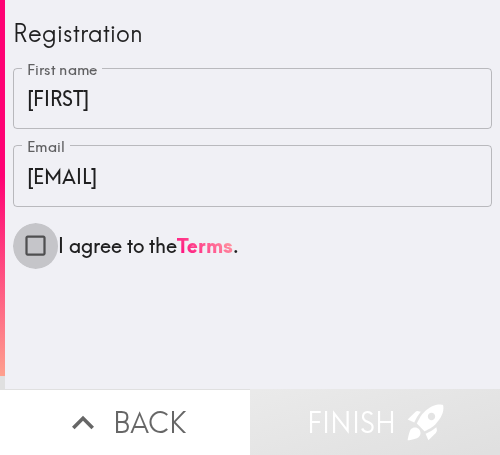 click on "I agree to the  Terms ." at bounding box center (35, 245) 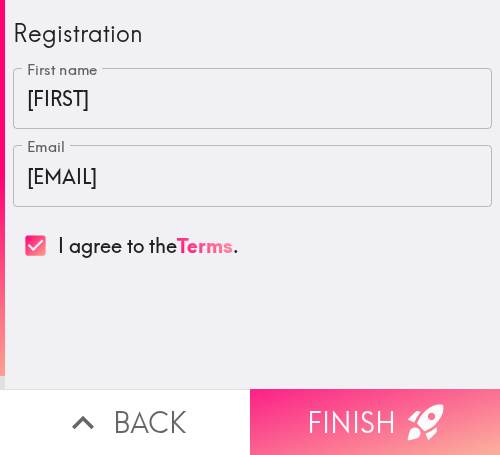 click on "Finish" at bounding box center [375, 422] 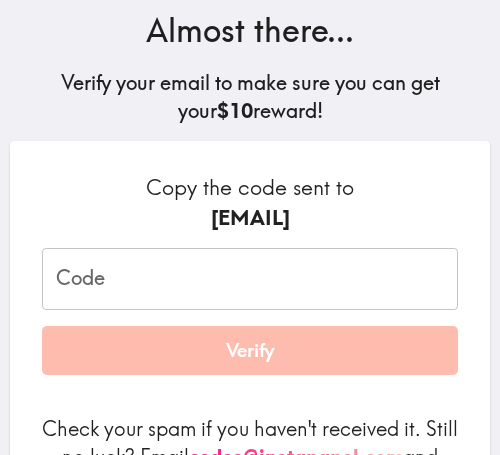 scroll, scrollTop: 315, scrollLeft: 0, axis: vertical 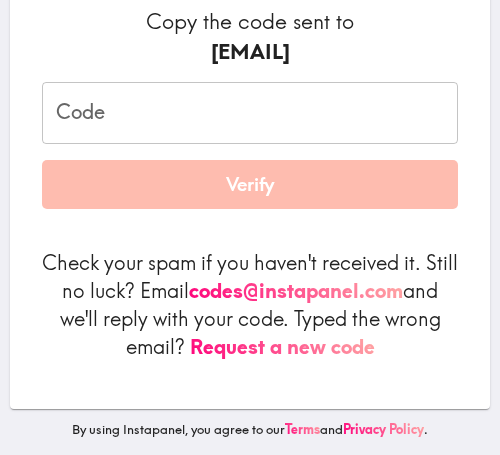 click on "Code" at bounding box center [250, 113] 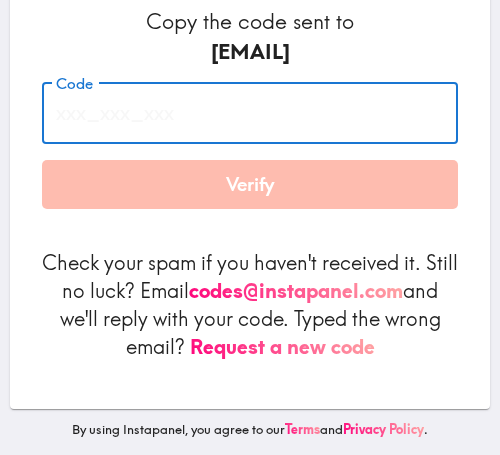 paste on "qEB_b85_ftT" 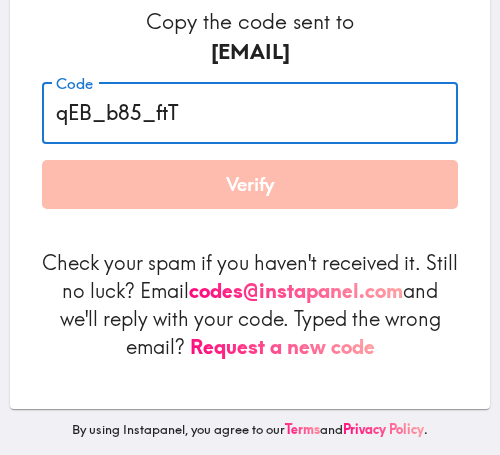 type on "qEB_b85_ftT" 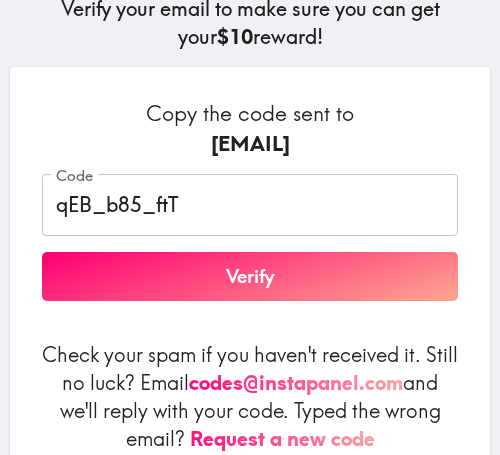 scroll, scrollTop: 315, scrollLeft: 0, axis: vertical 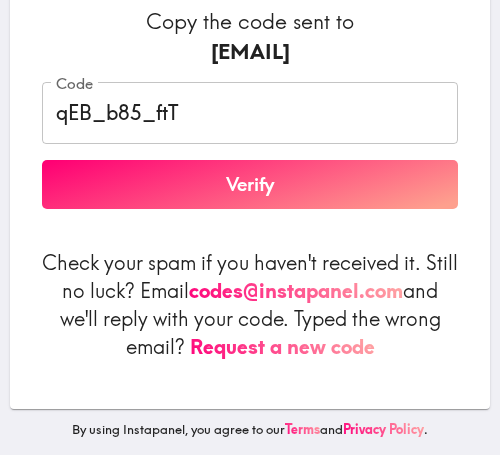 click on "Verify" at bounding box center [250, 185] 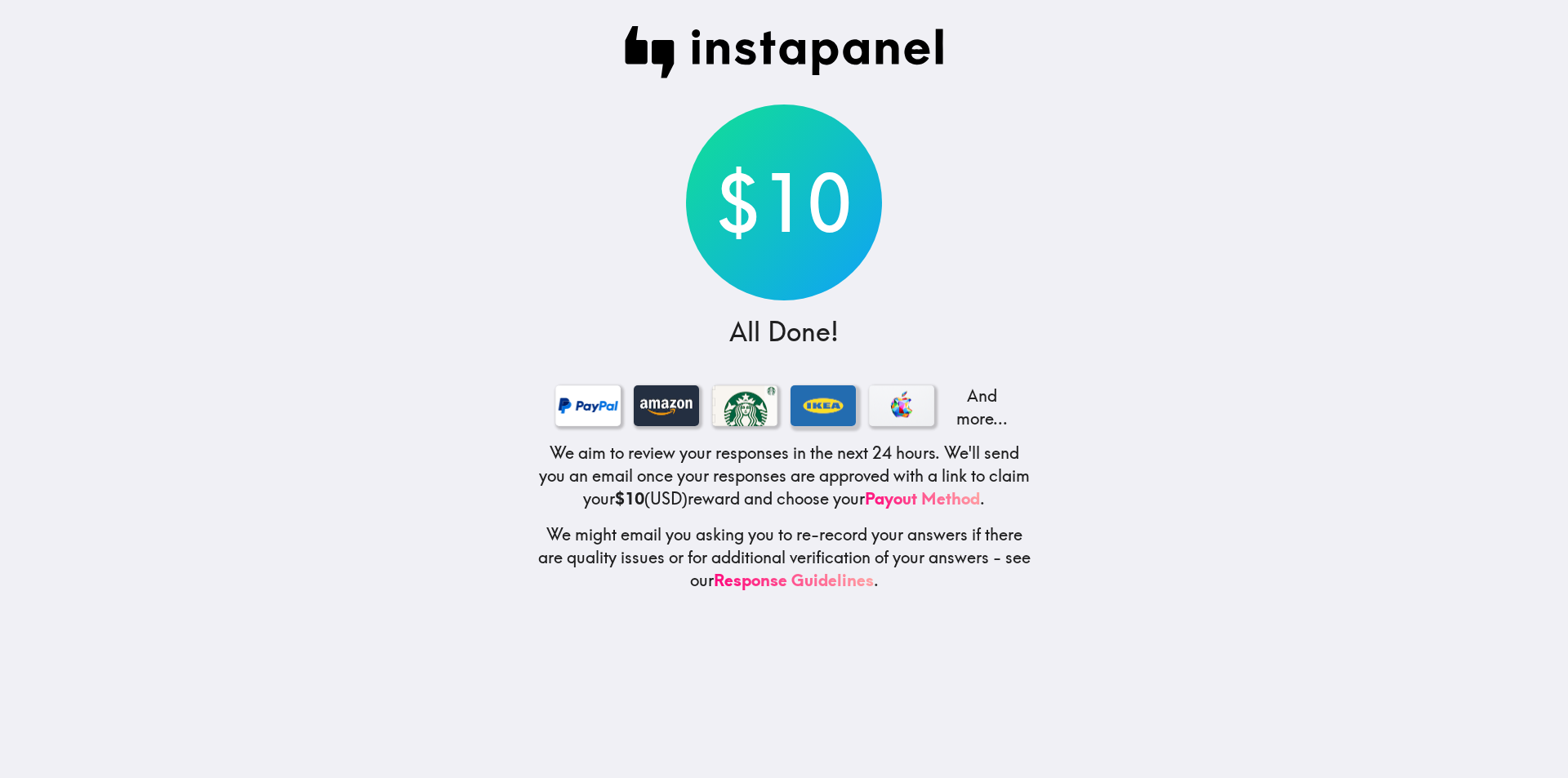 scroll, scrollTop: 0, scrollLeft: 0, axis: both 